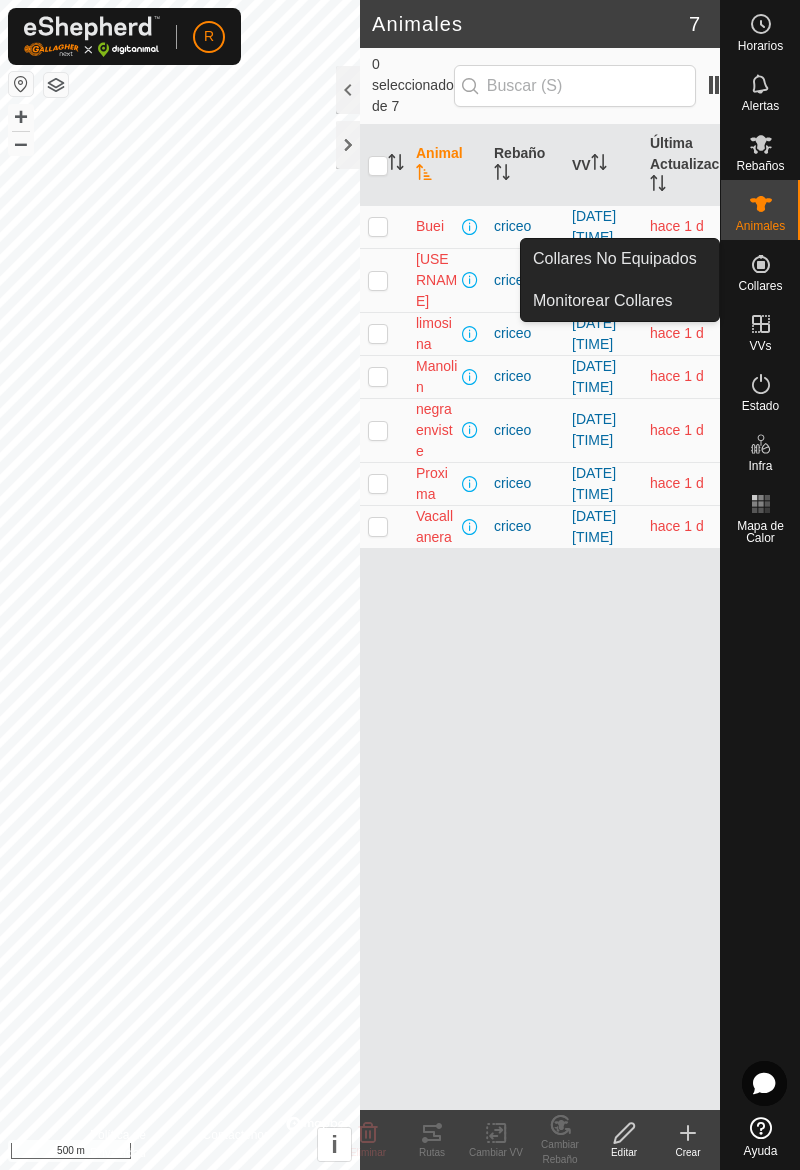 scroll, scrollTop: 0, scrollLeft: 0, axis: both 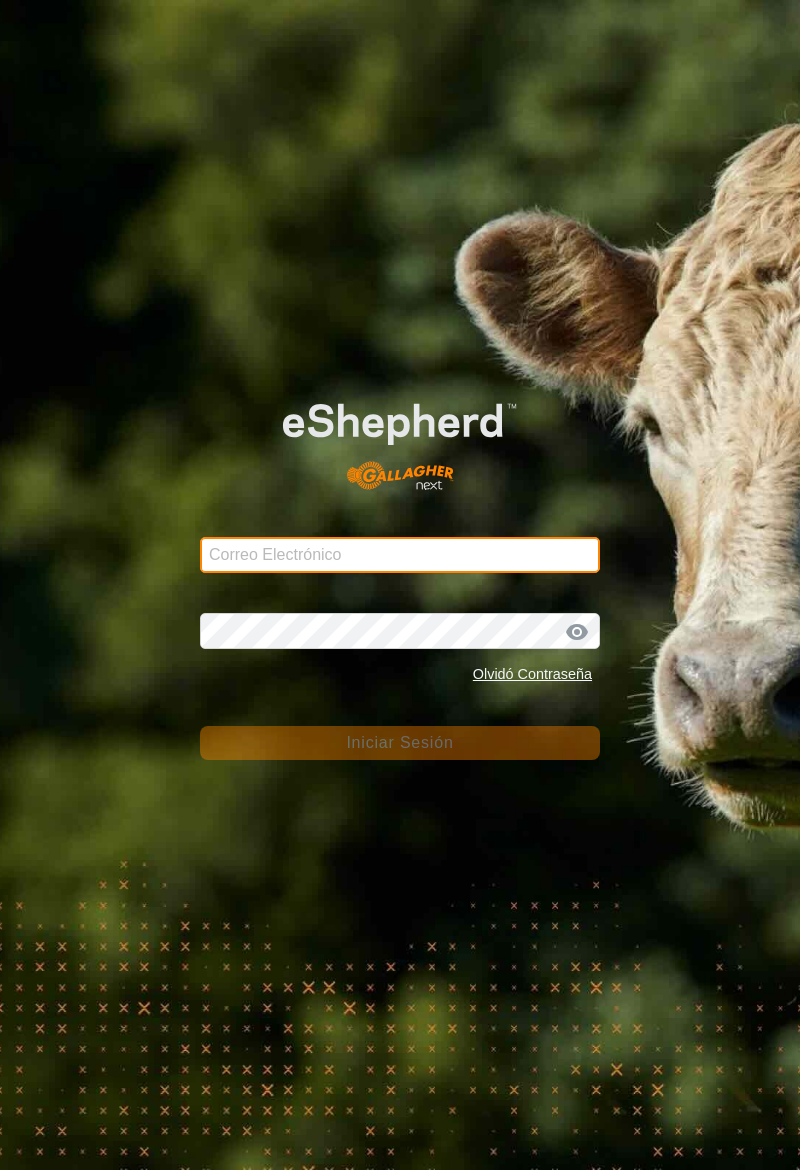 click on "Correo Electrónico" at bounding box center (400, 555) 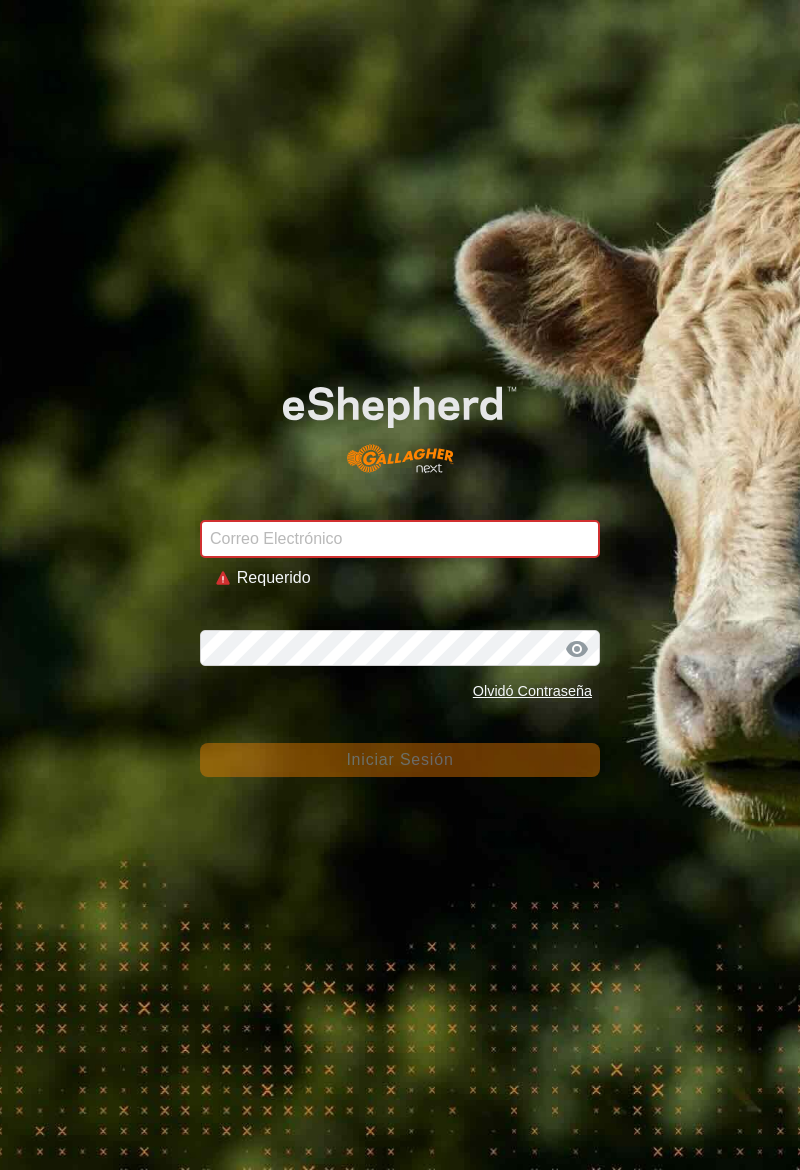 scroll, scrollTop: 0, scrollLeft: 0, axis: both 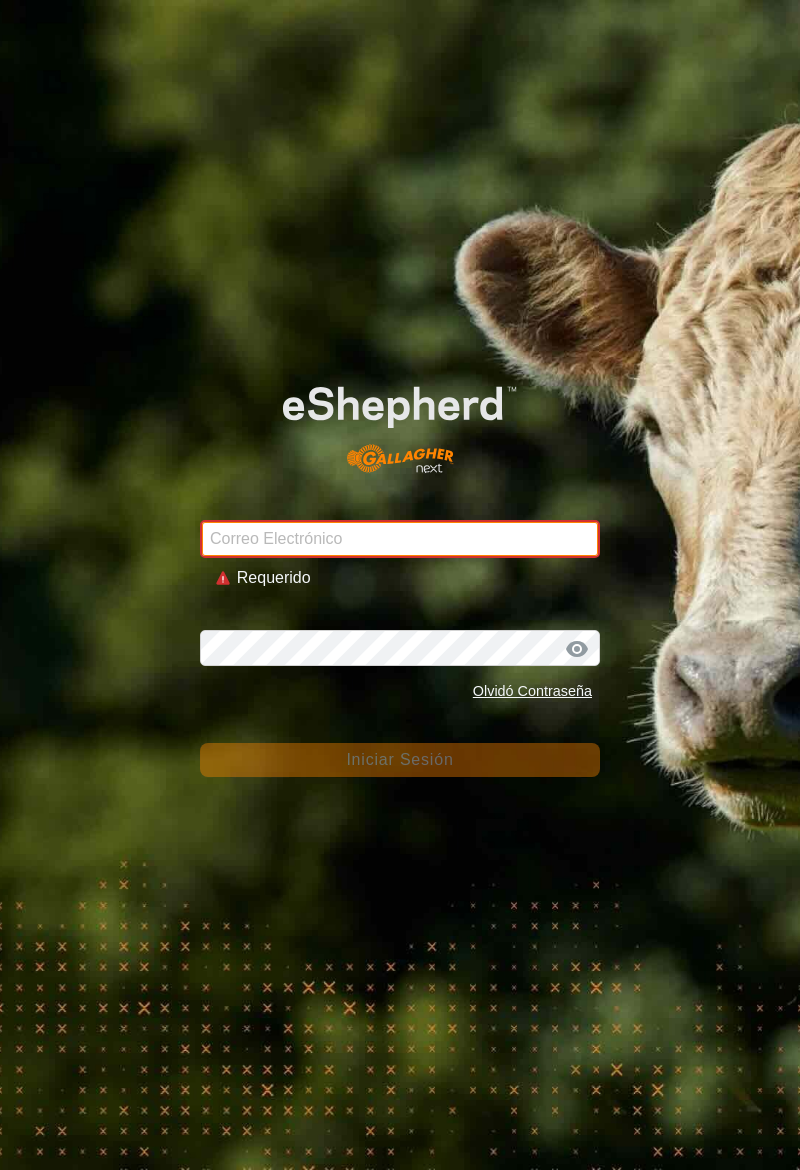 type on "Raul.alvamayo@correoganadero.es" 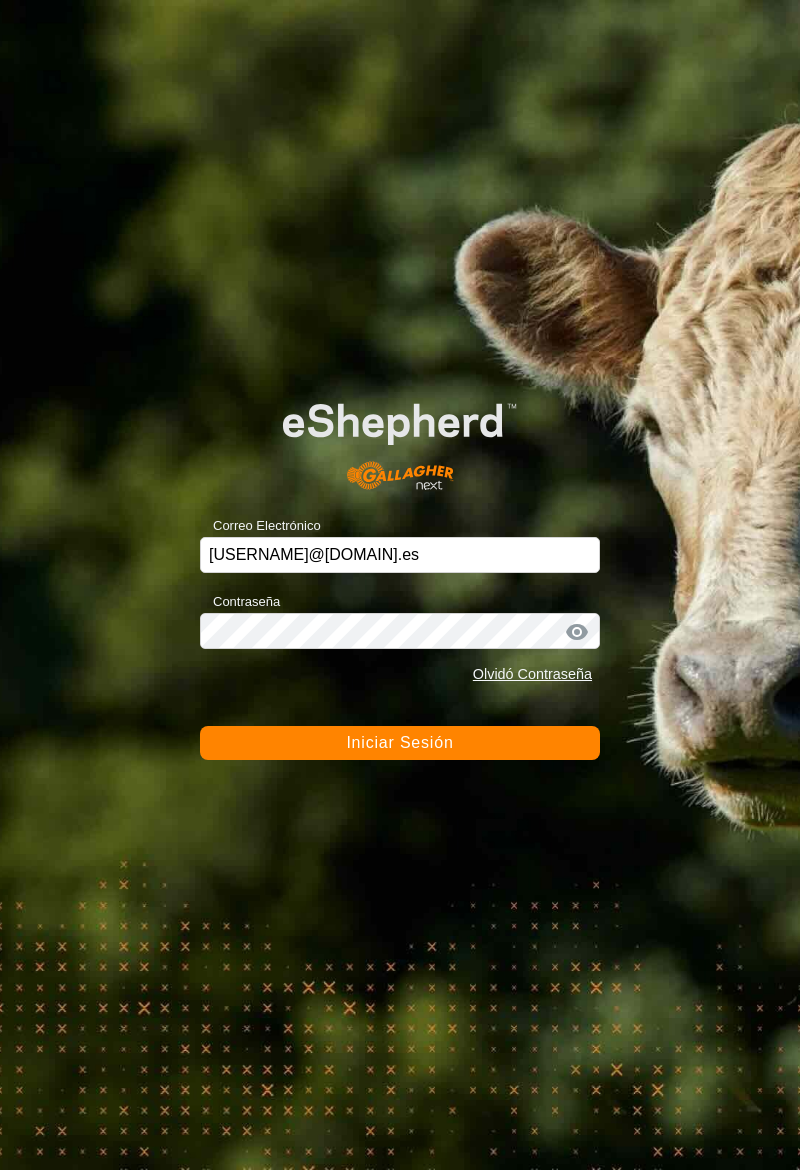 click on "Iniciar Sesión" 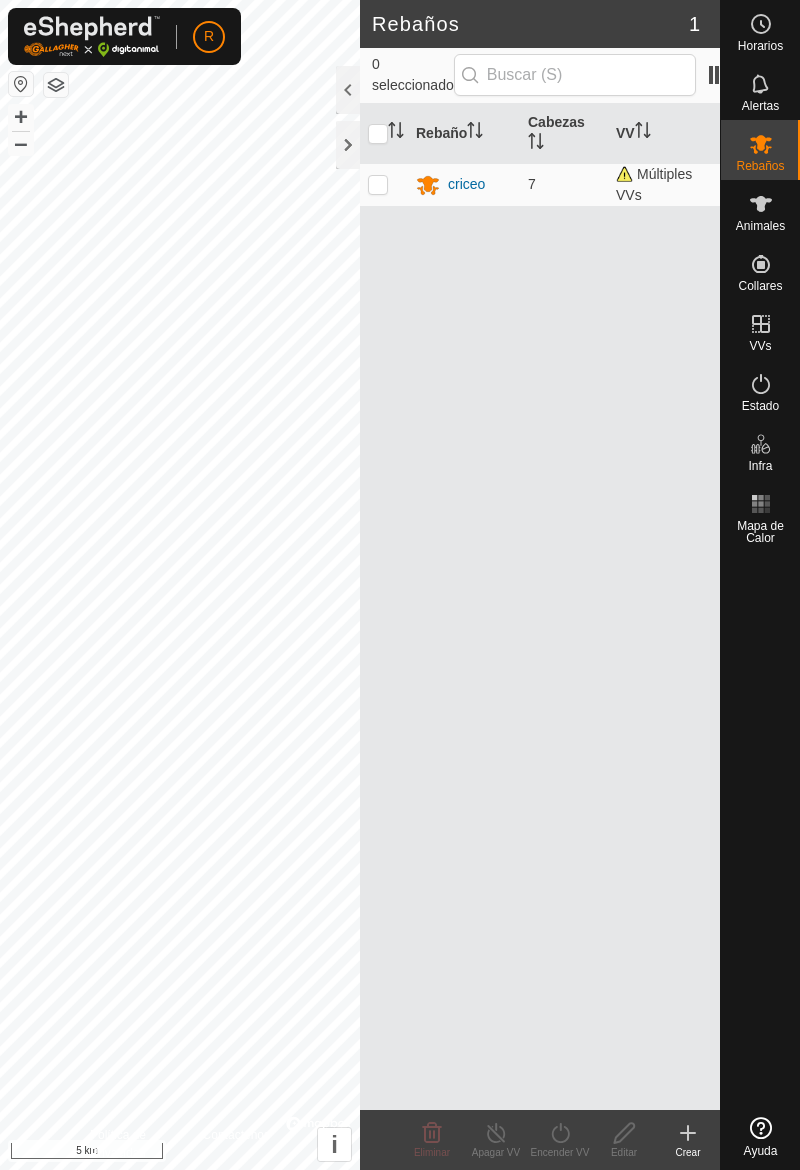 click on "Rebaño   Cabezas   VV  criceo 7 Múltiples VVs" at bounding box center (540, 607) 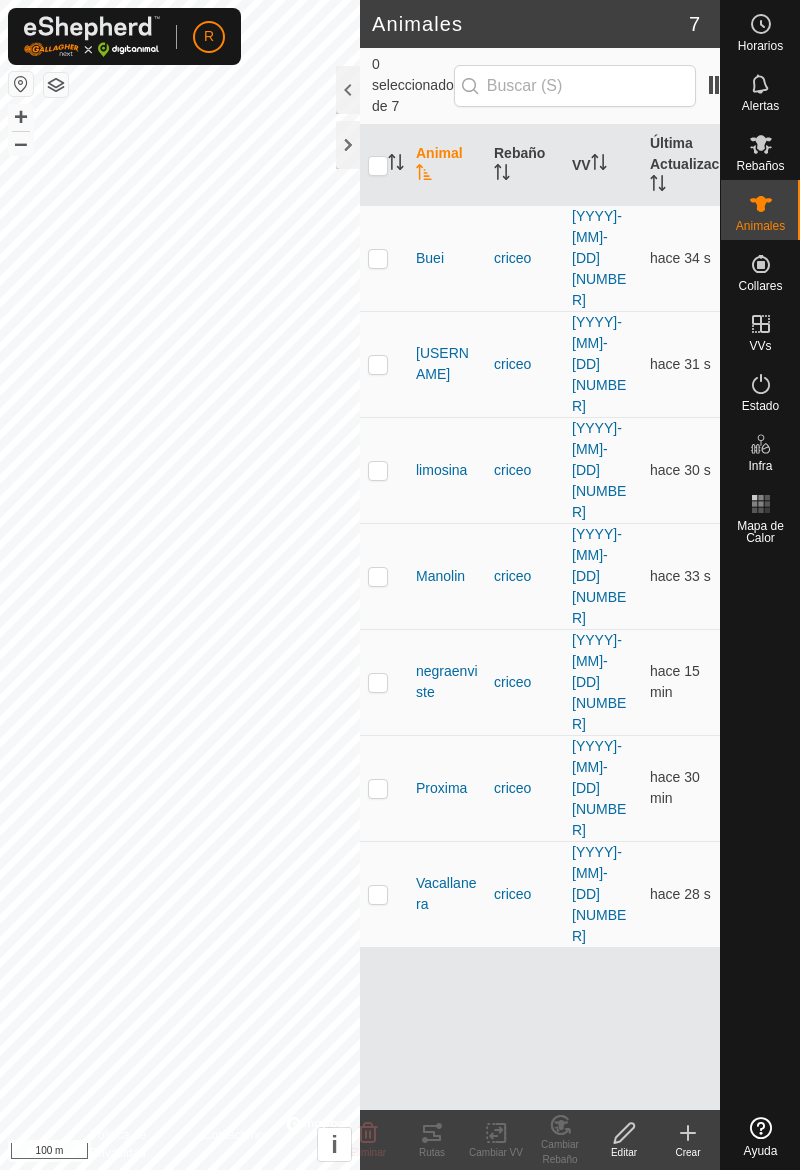 click at bounding box center [384, 894] 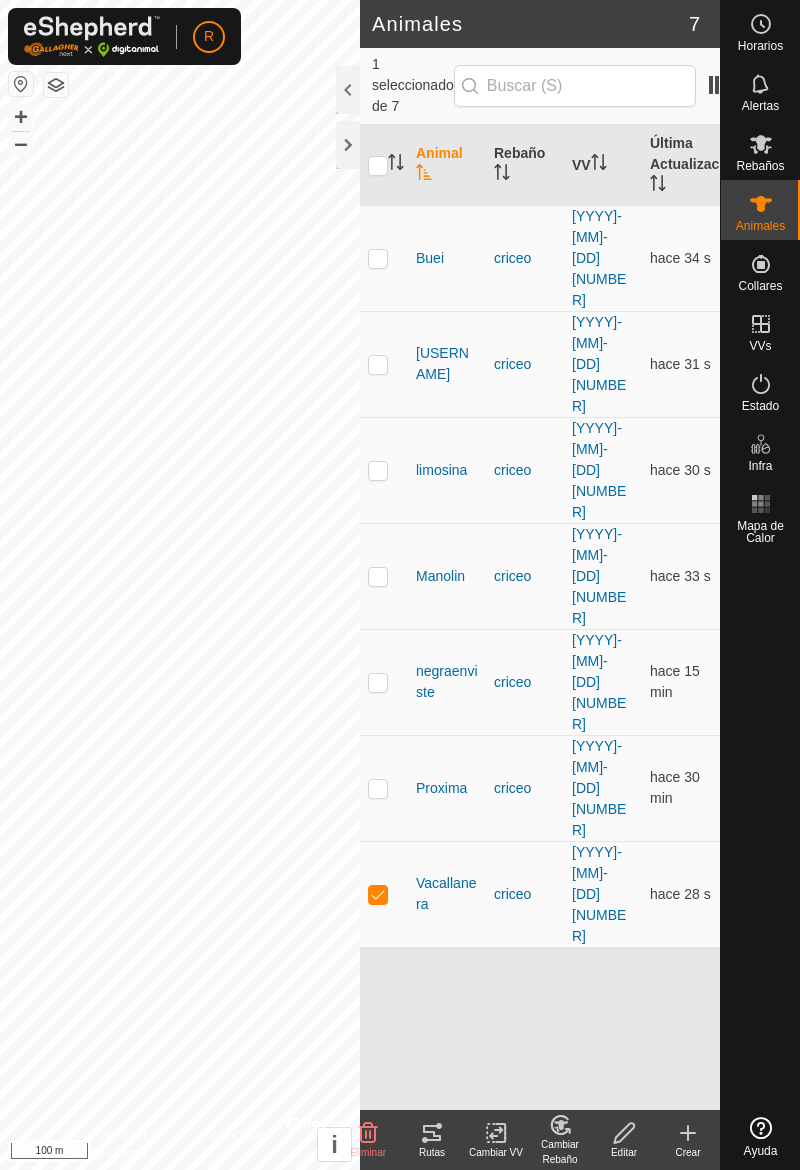 click on "Rutas" 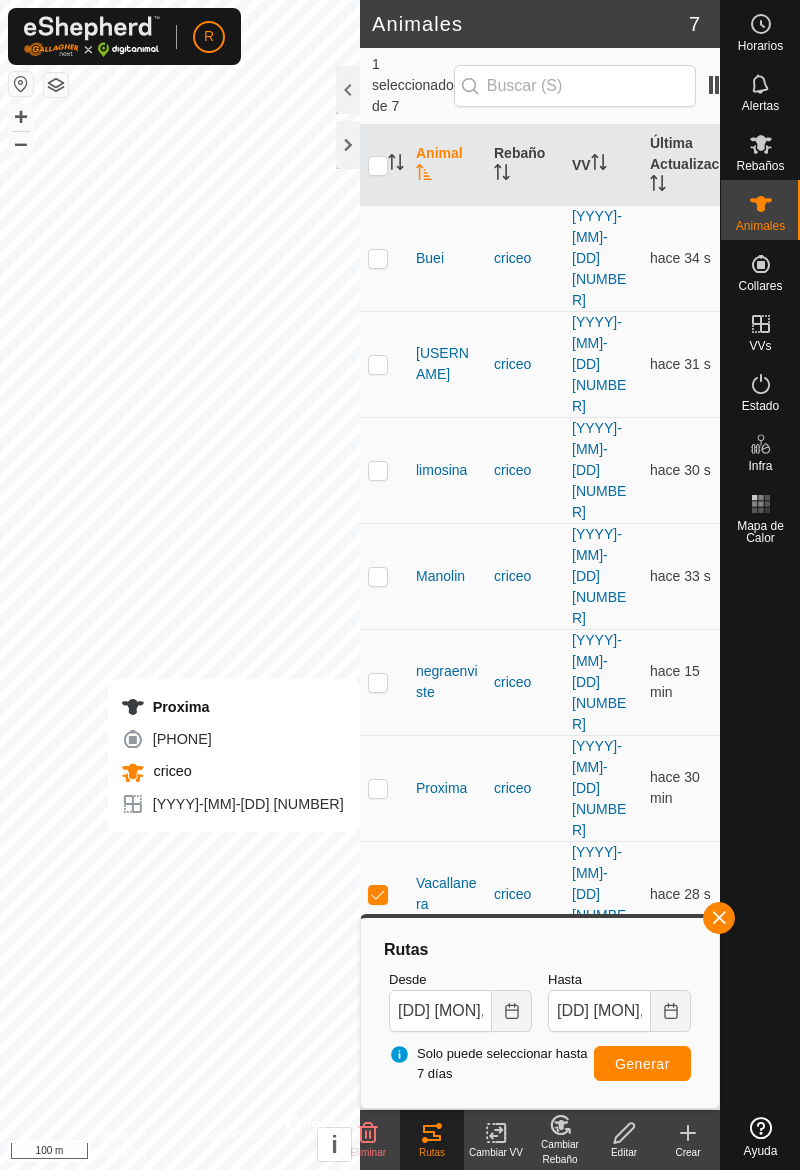 click at bounding box center [384, 894] 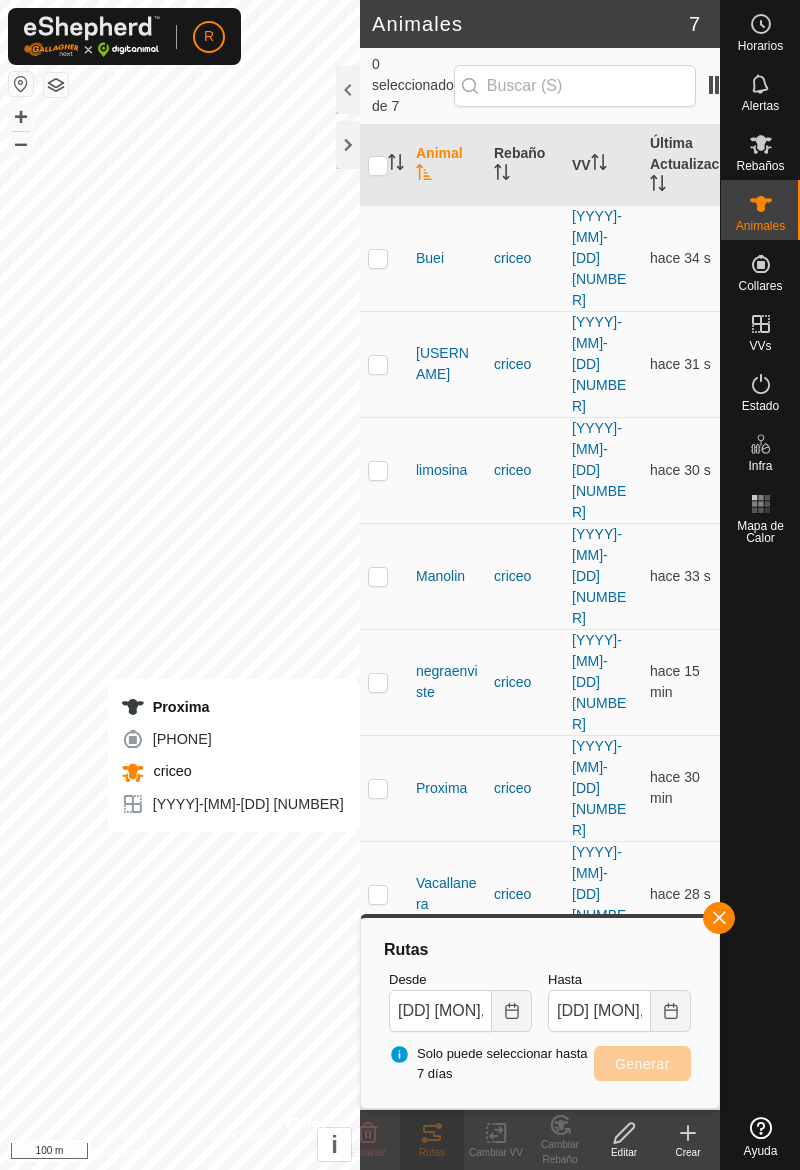 checkbox on "false" 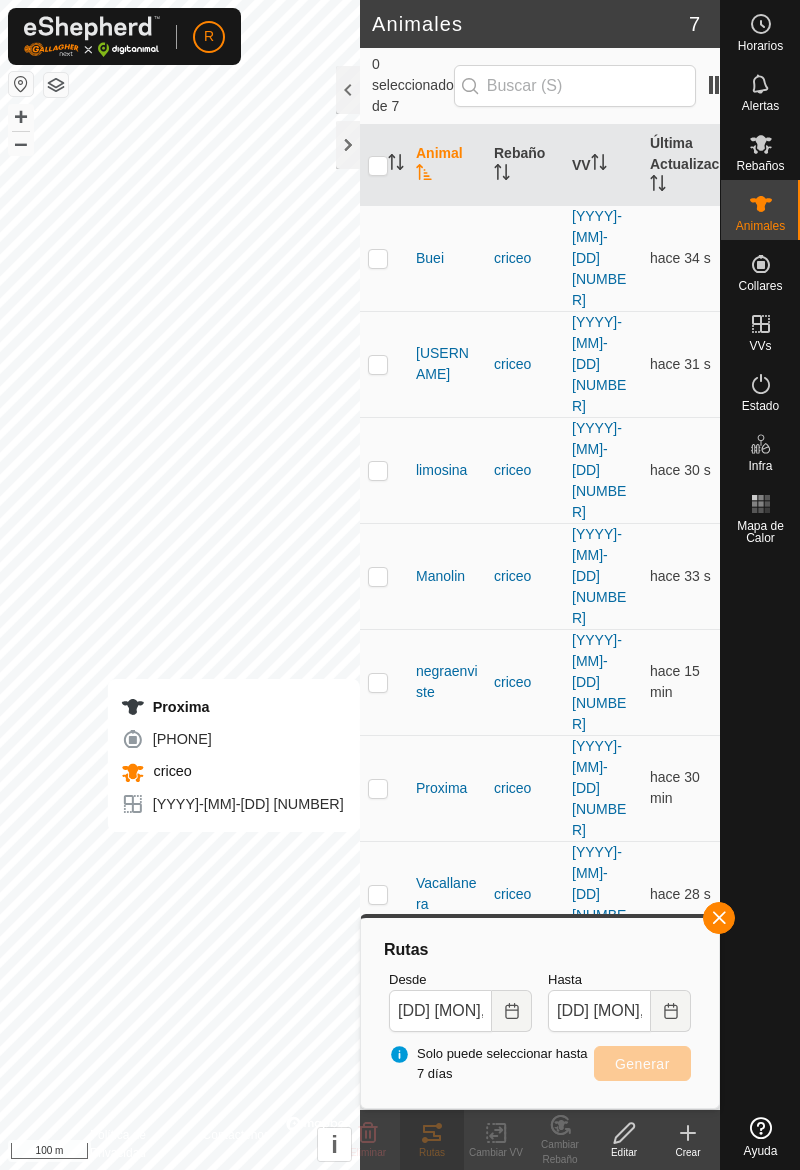 click at bounding box center (719, 918) 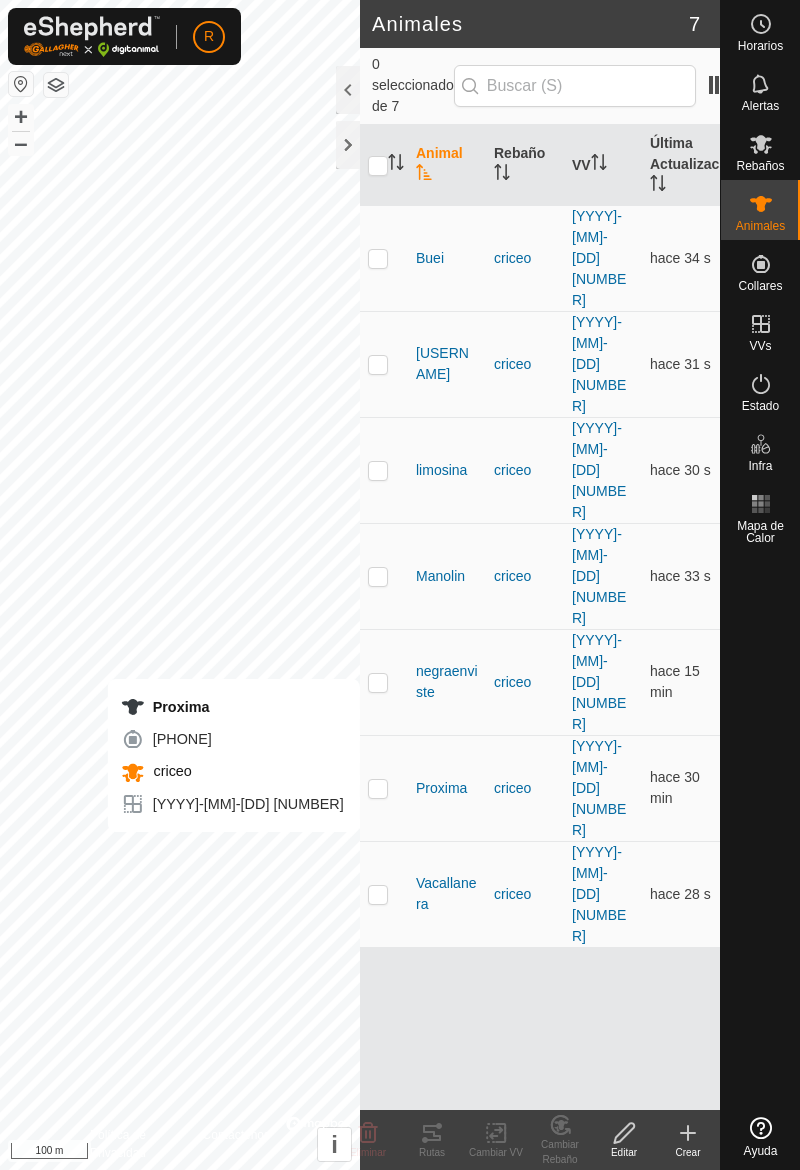 click at bounding box center (384, 788) 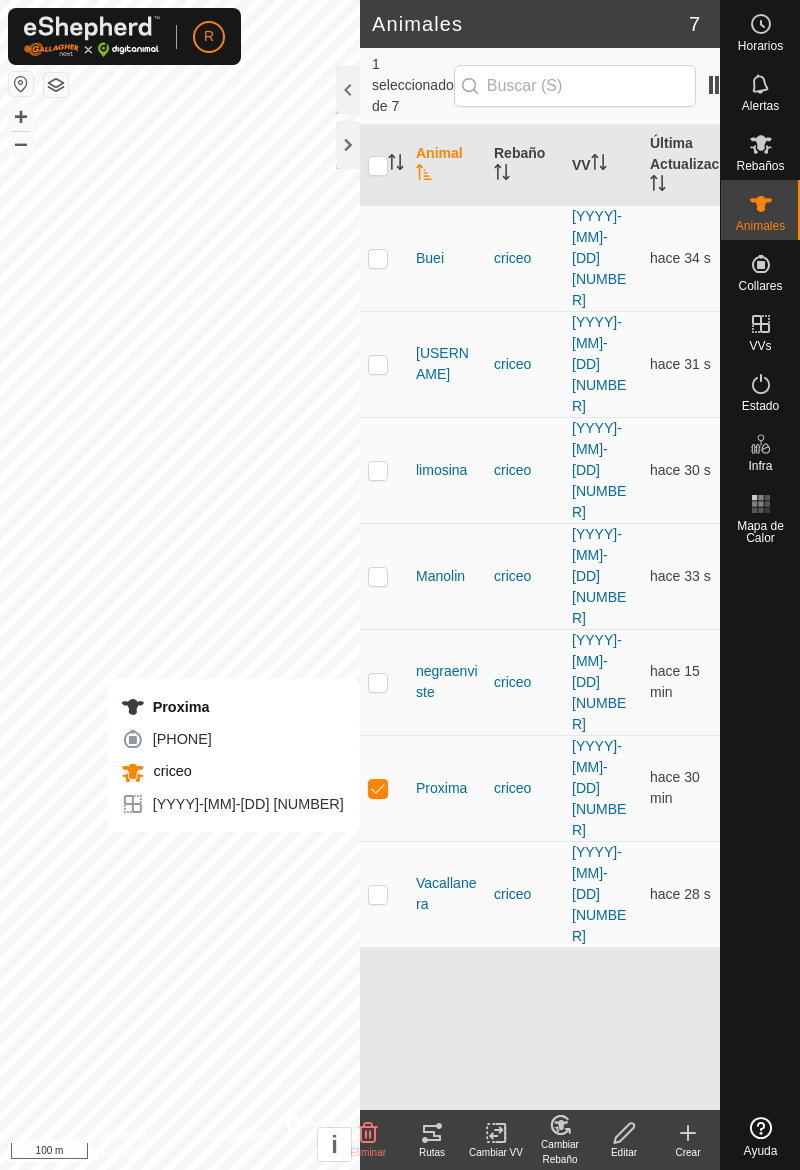click on "Rutas" 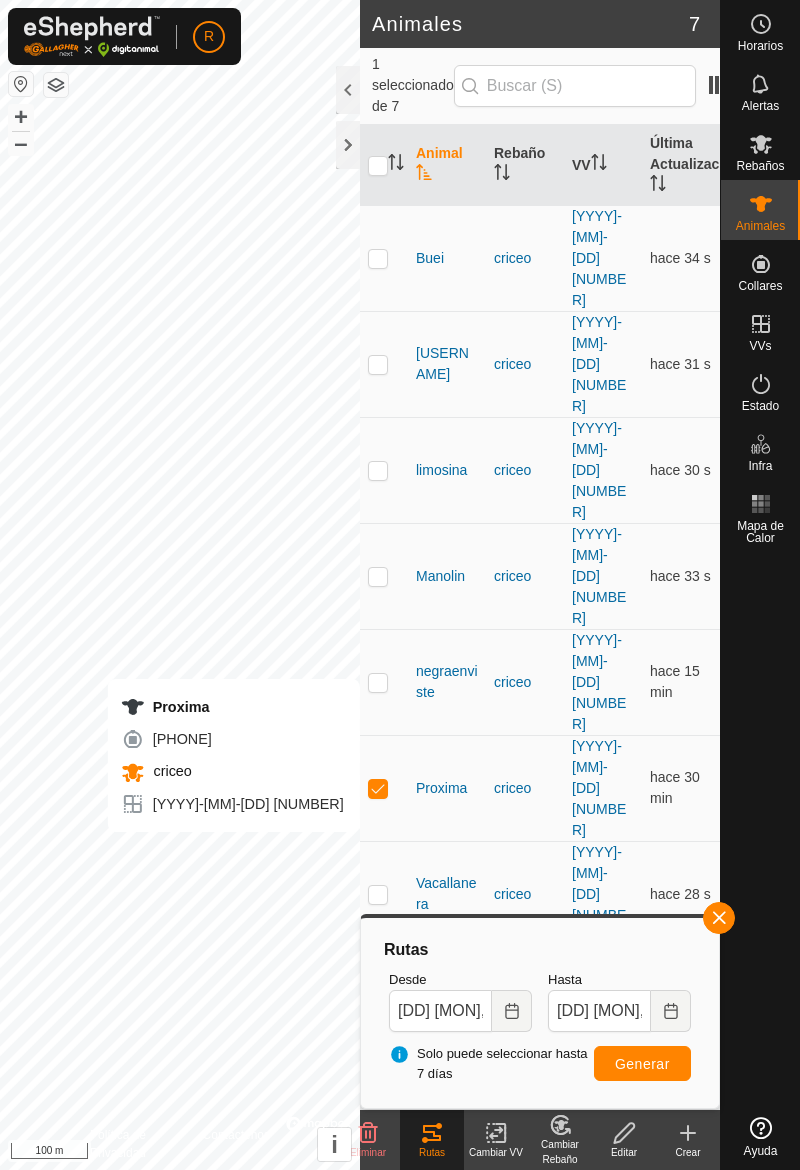 click at bounding box center [384, 788] 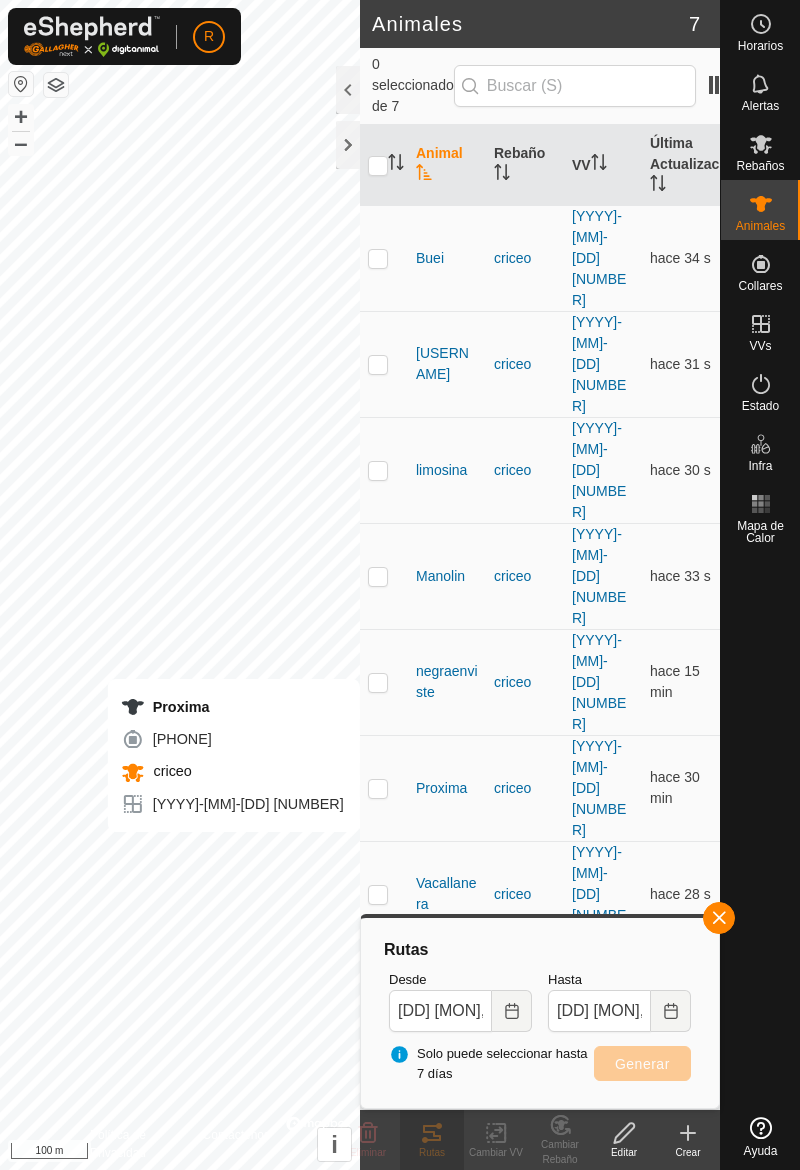 click at bounding box center (719, 918) 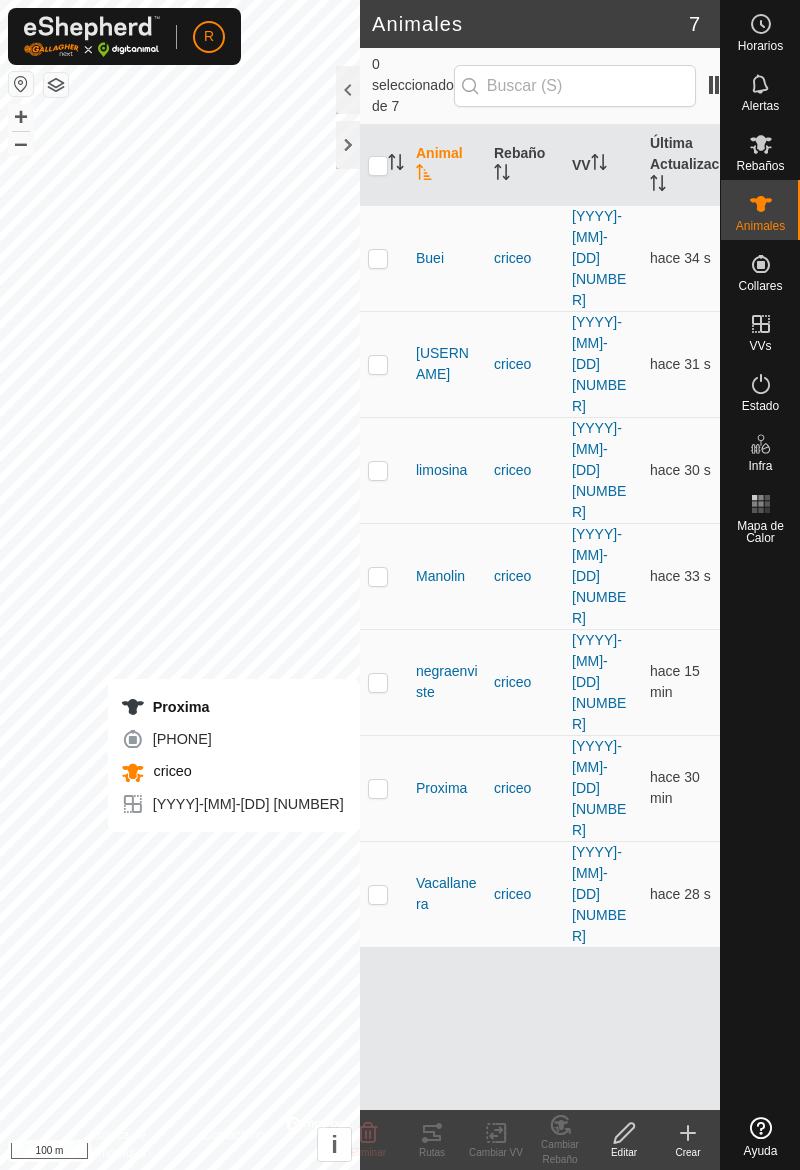 click at bounding box center (384, 682) 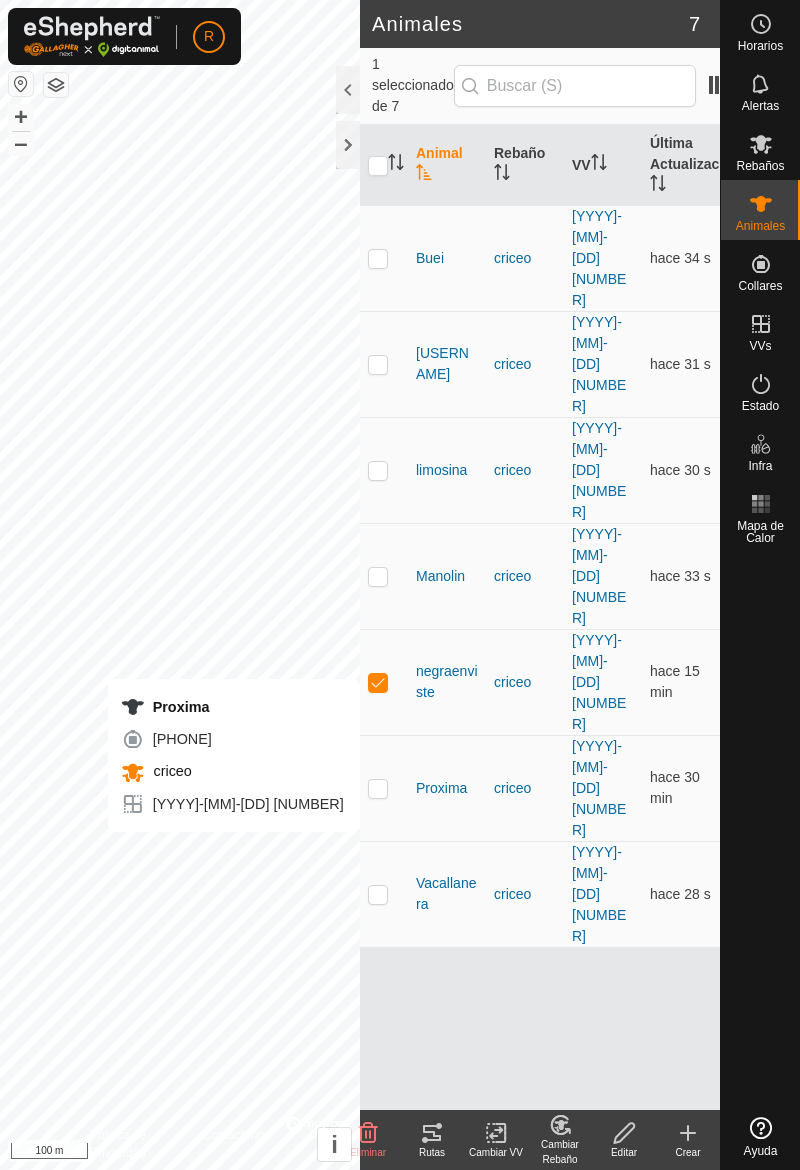 click on "Rutas" 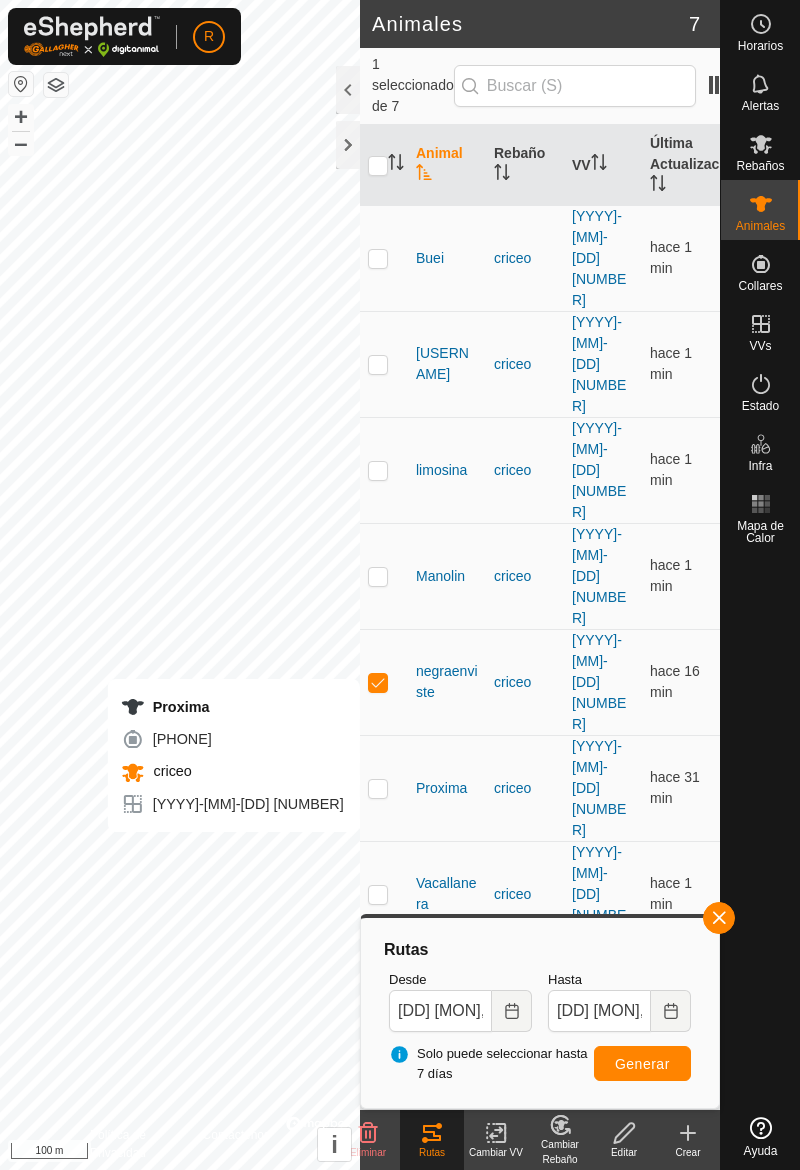click at bounding box center [384, 682] 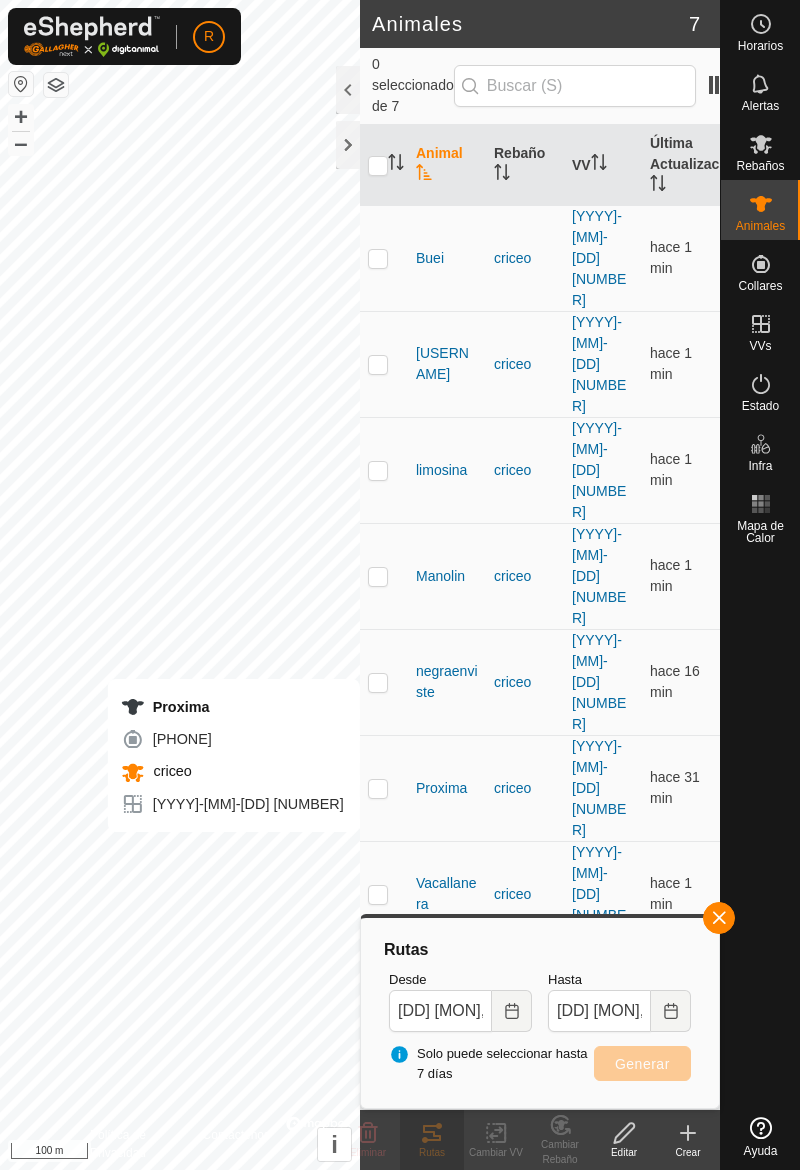 click at bounding box center [719, 918] 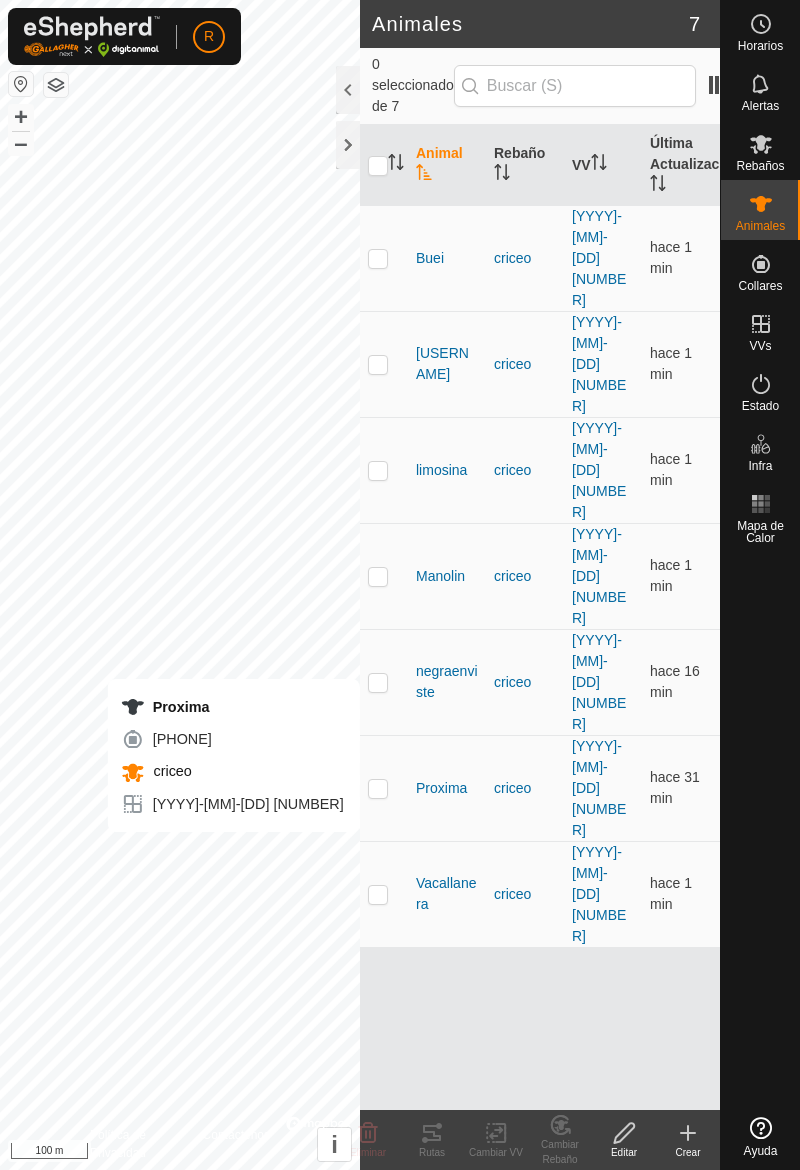 click at bounding box center [378, 576] 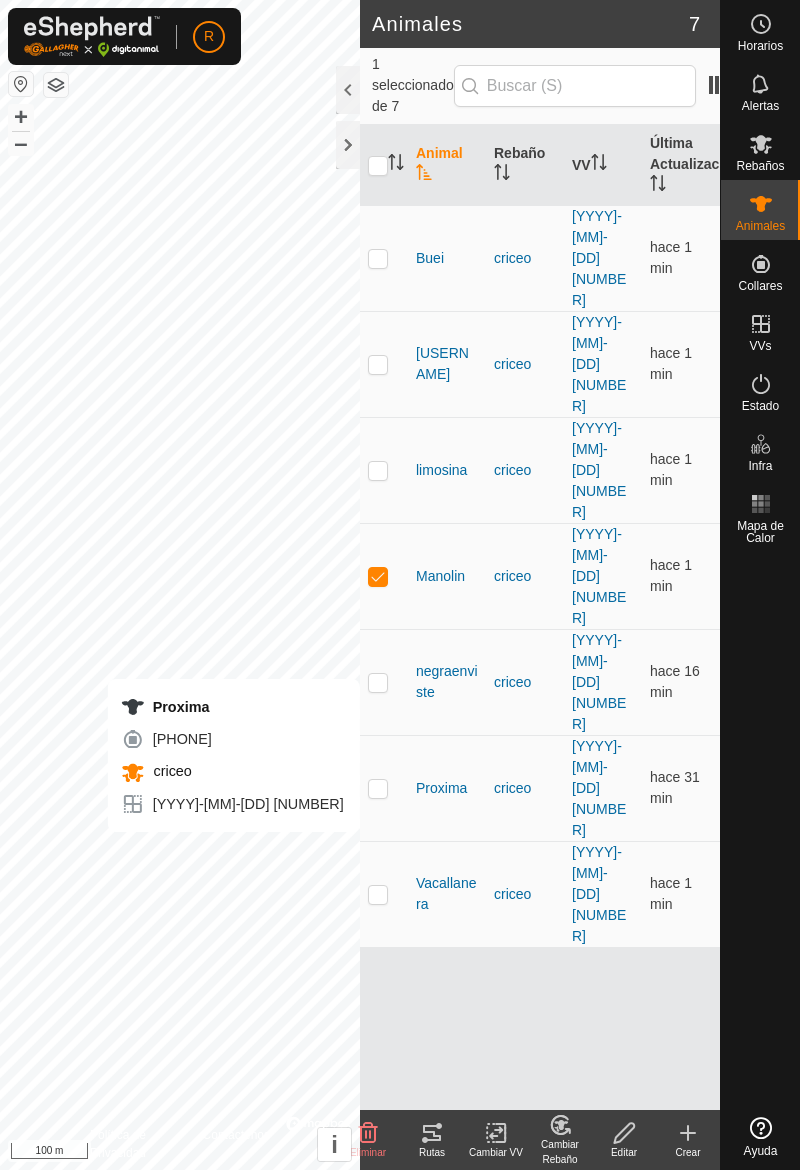 click at bounding box center [384, 576] 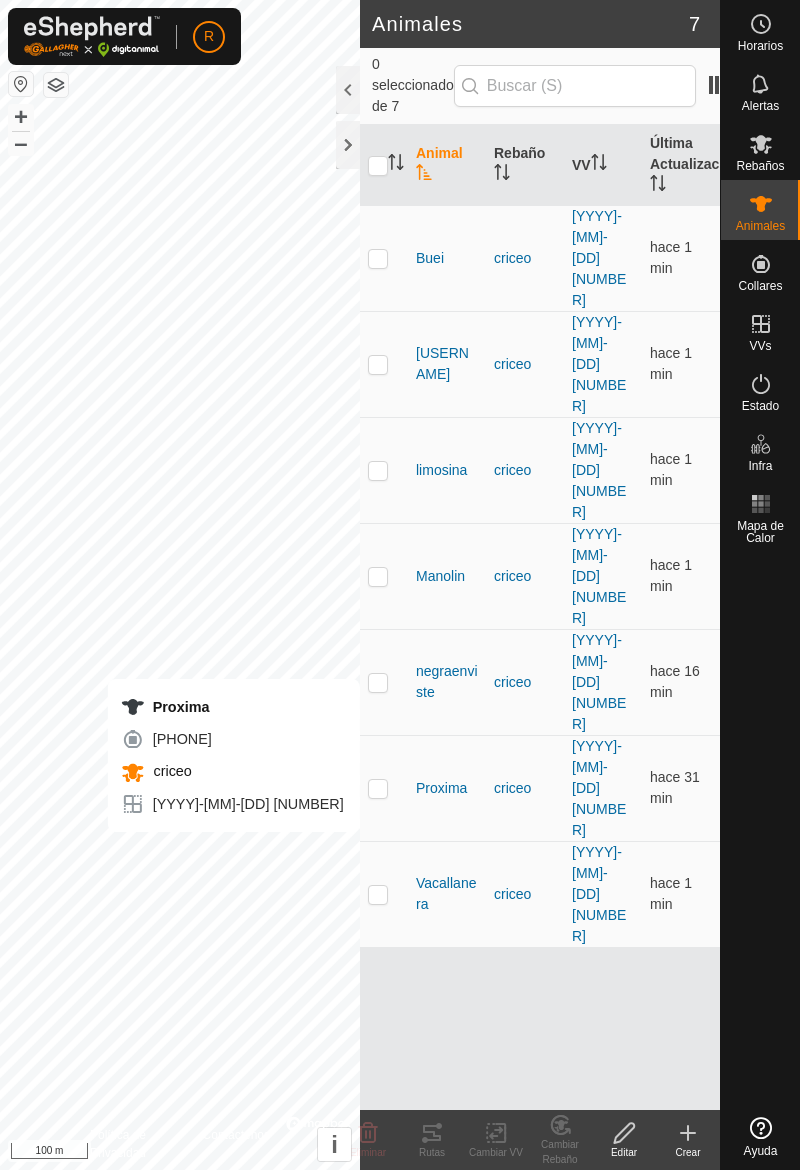 click at bounding box center (384, 470) 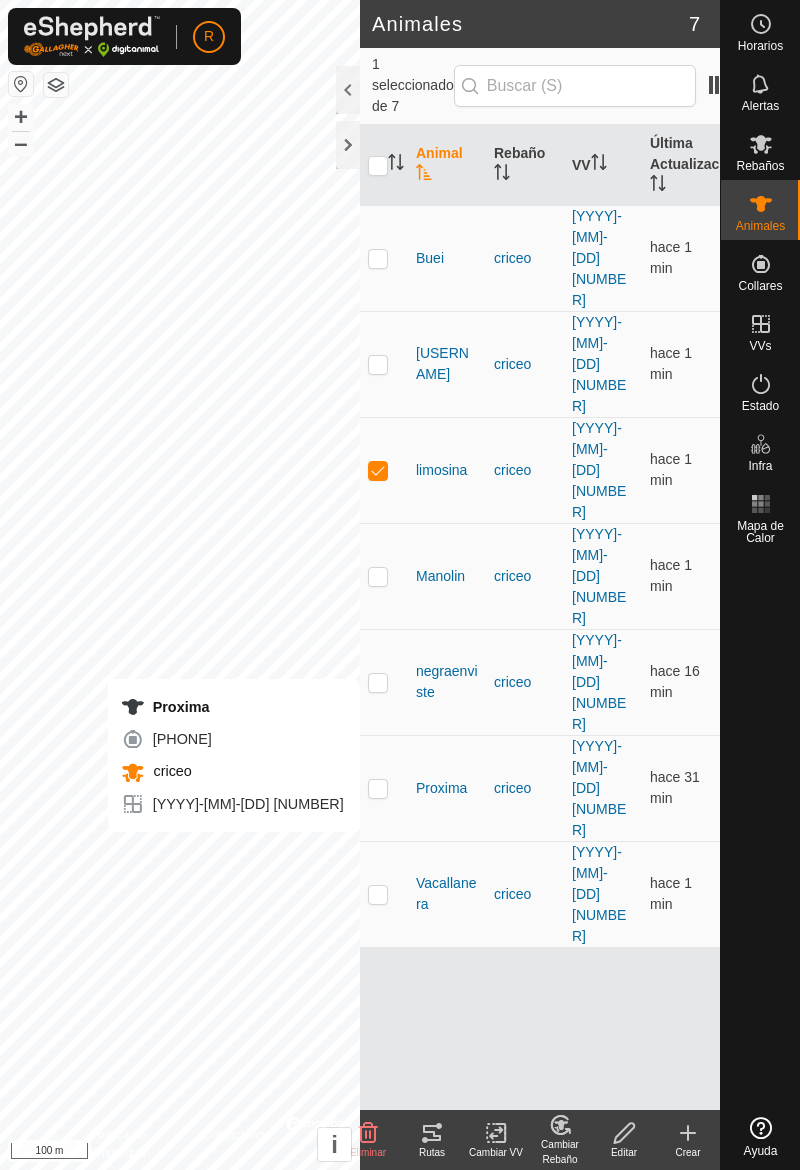 click at bounding box center [384, 470] 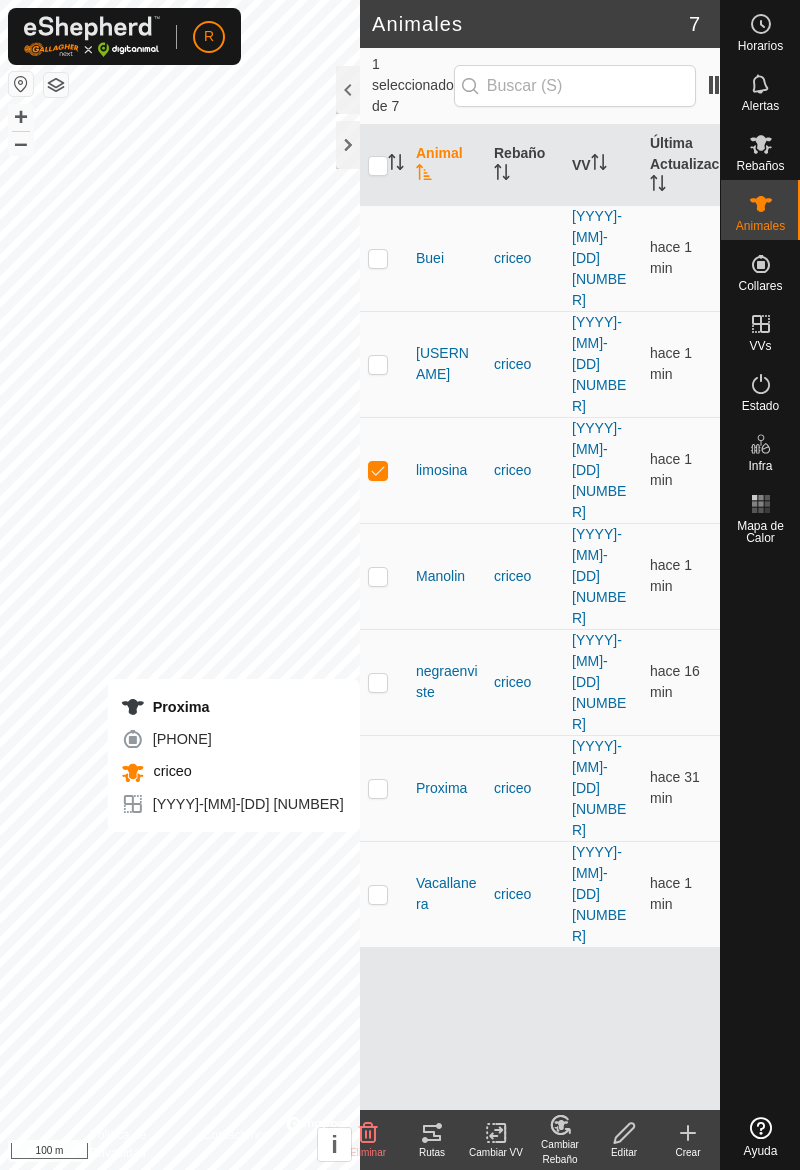 checkbox on "false" 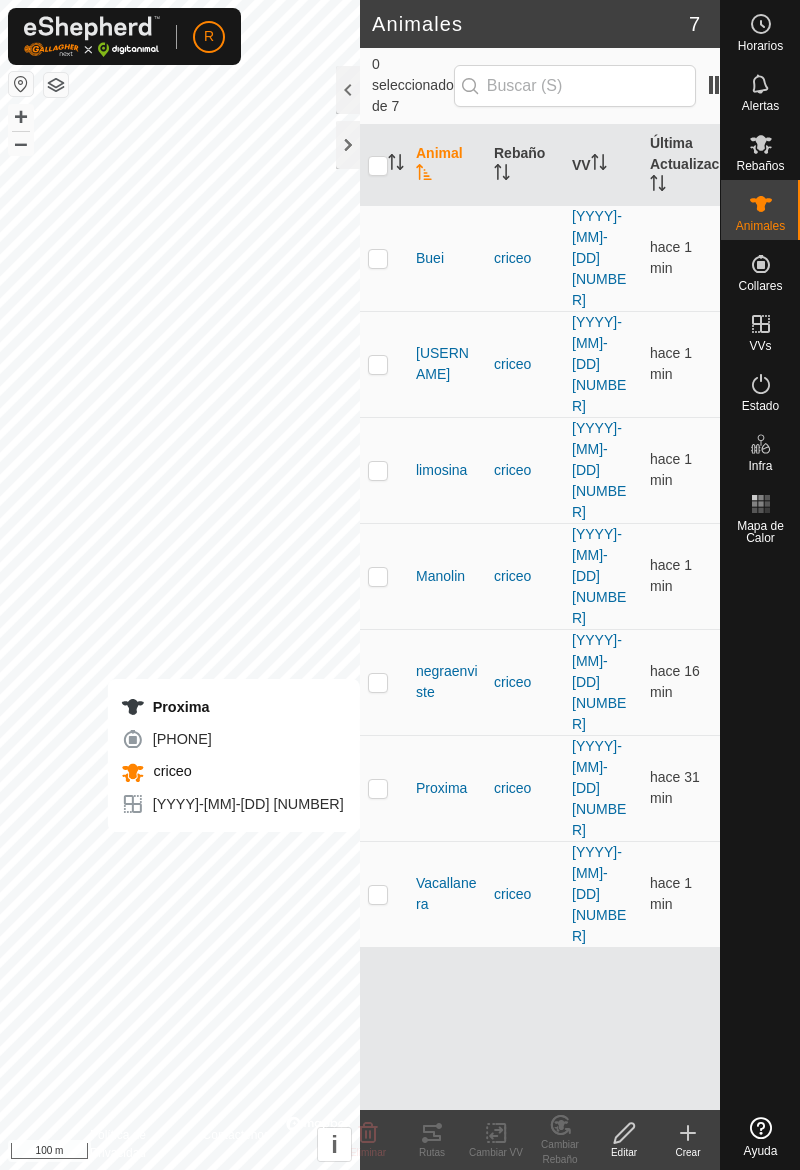 click at bounding box center [384, 364] 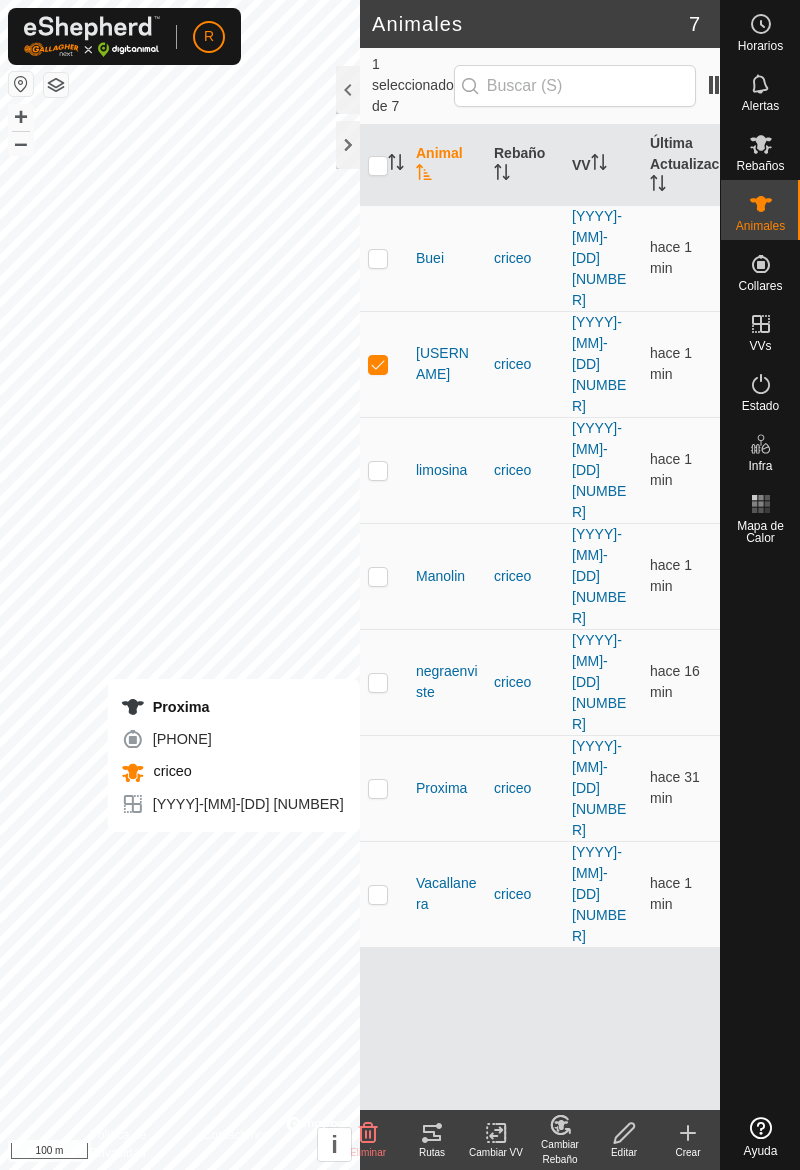 click on "Rutas" 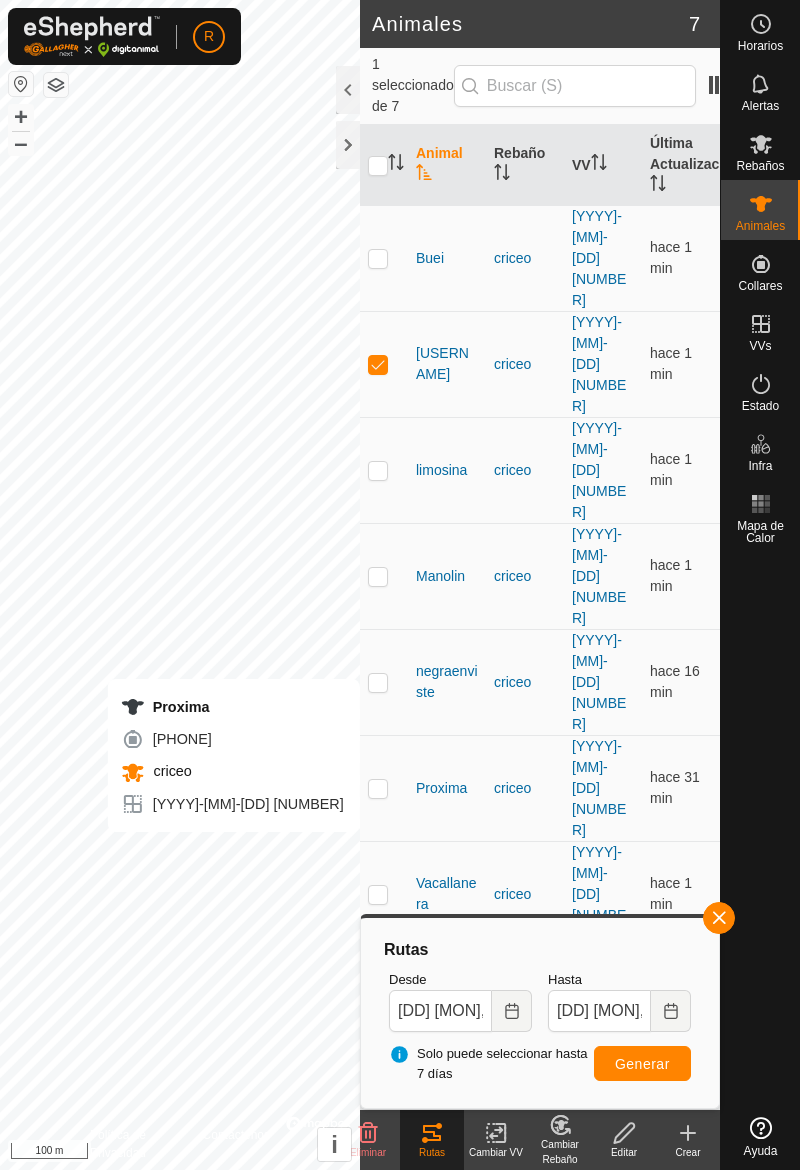 click at bounding box center (384, 364) 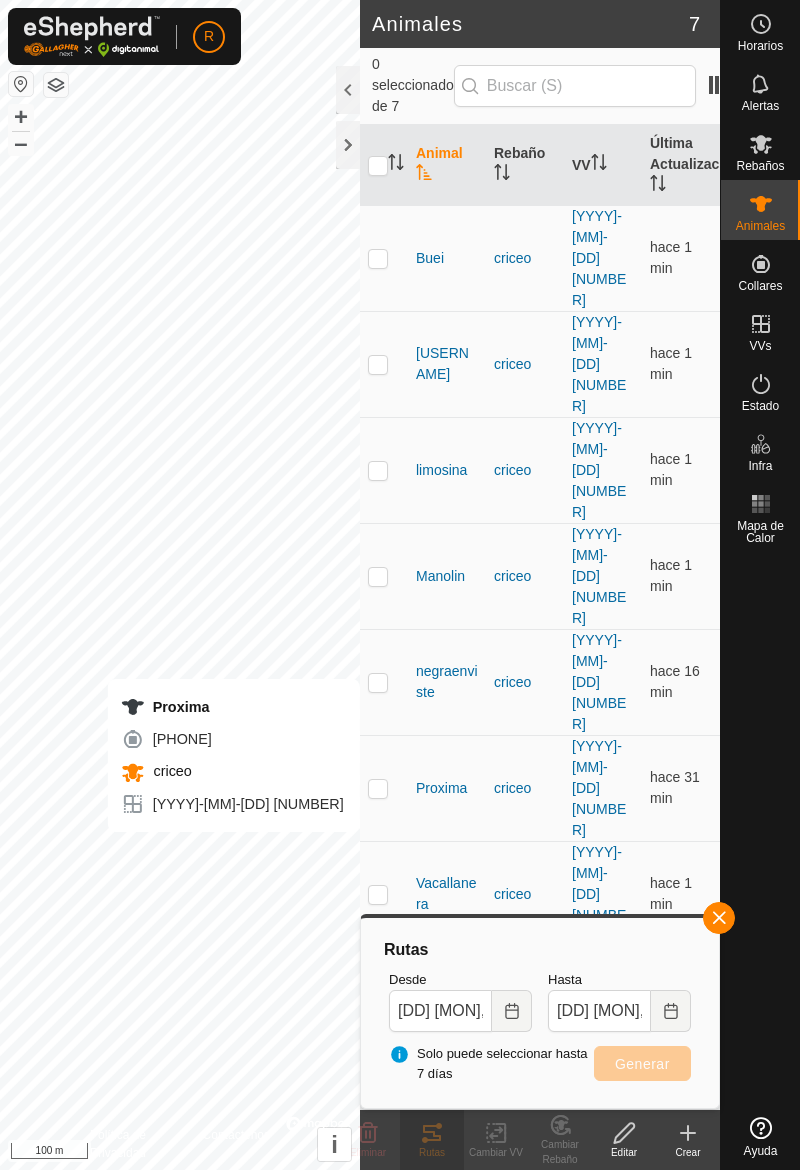 click at bounding box center [719, 918] 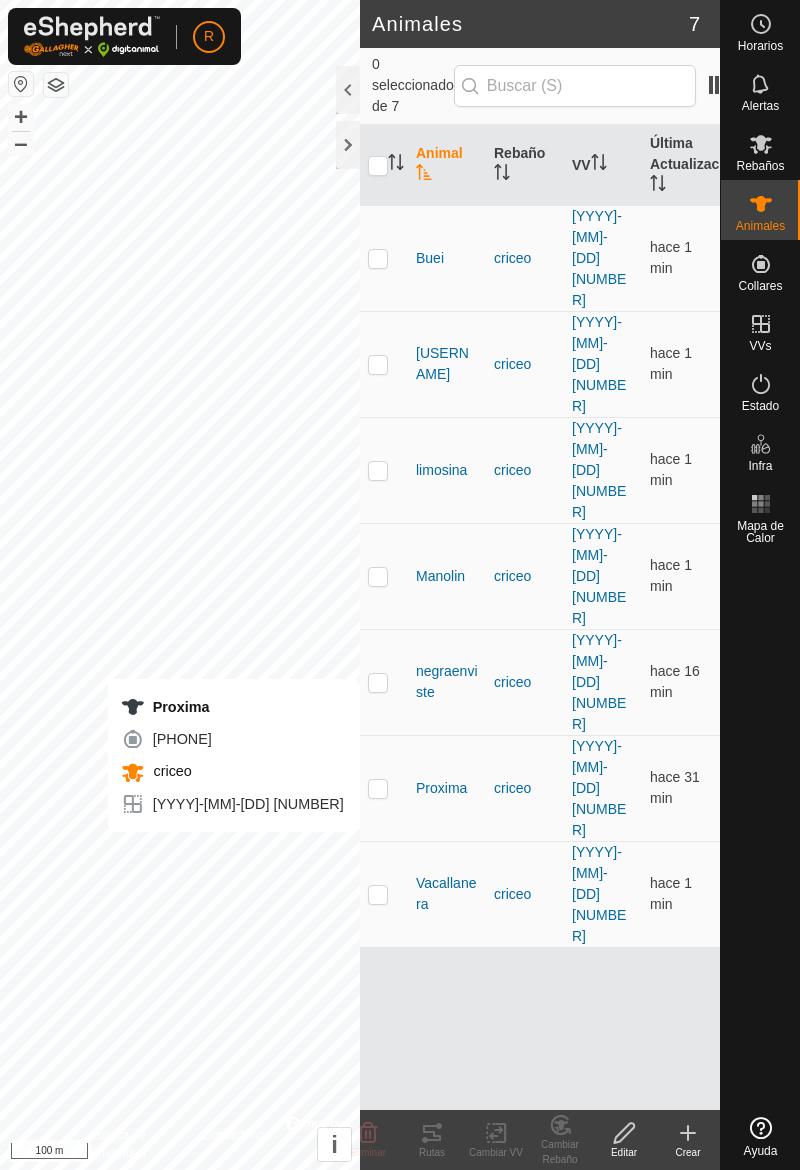 click at bounding box center [384, 258] 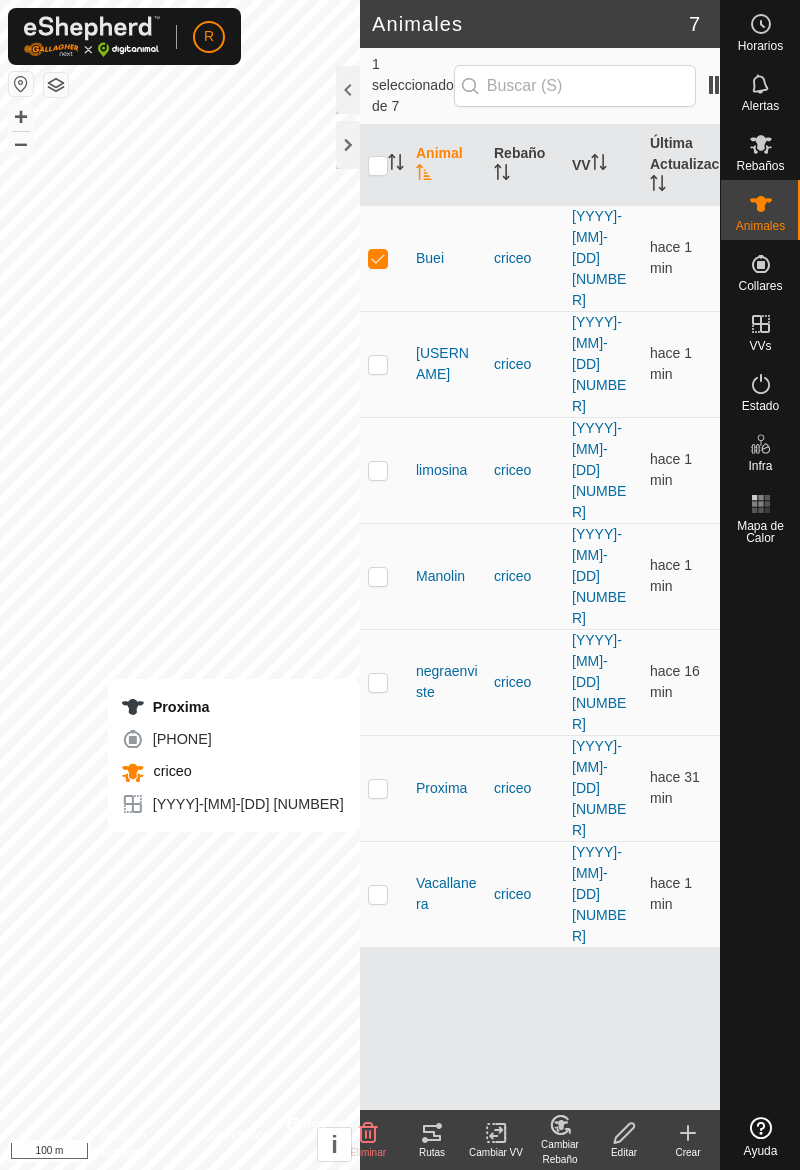 click at bounding box center (378, 258) 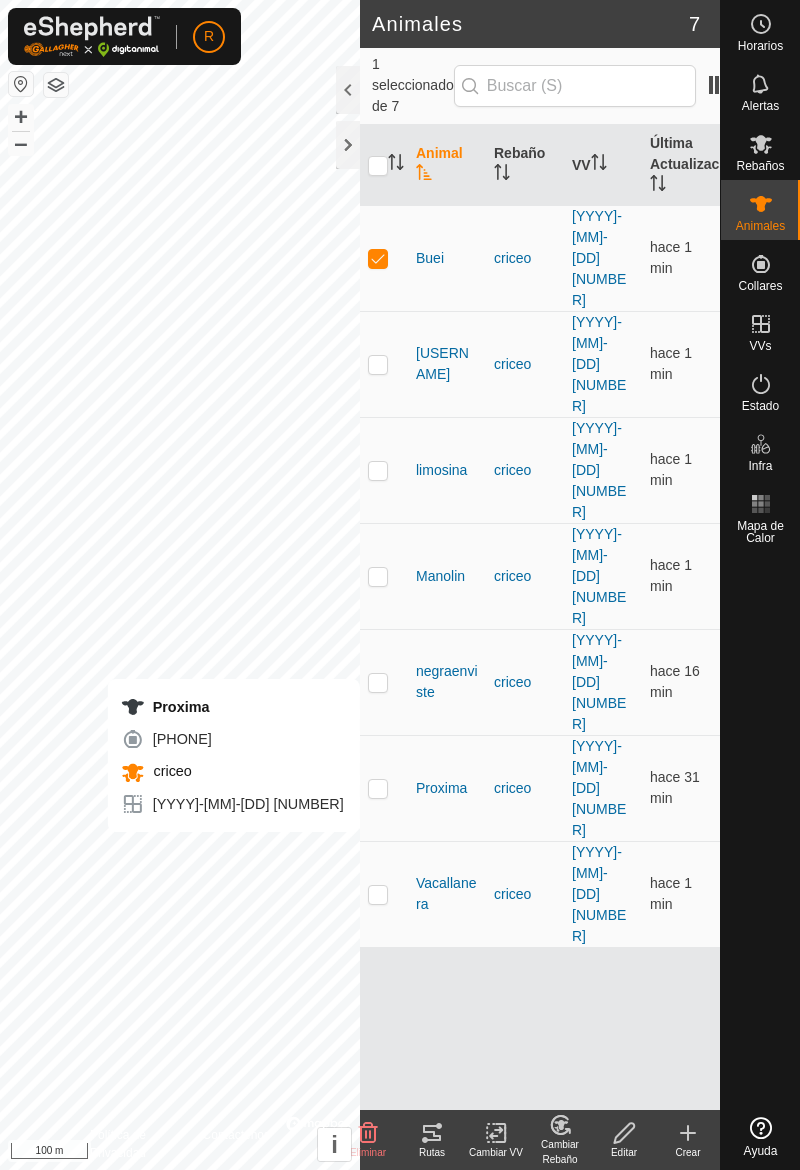 checkbox on "false" 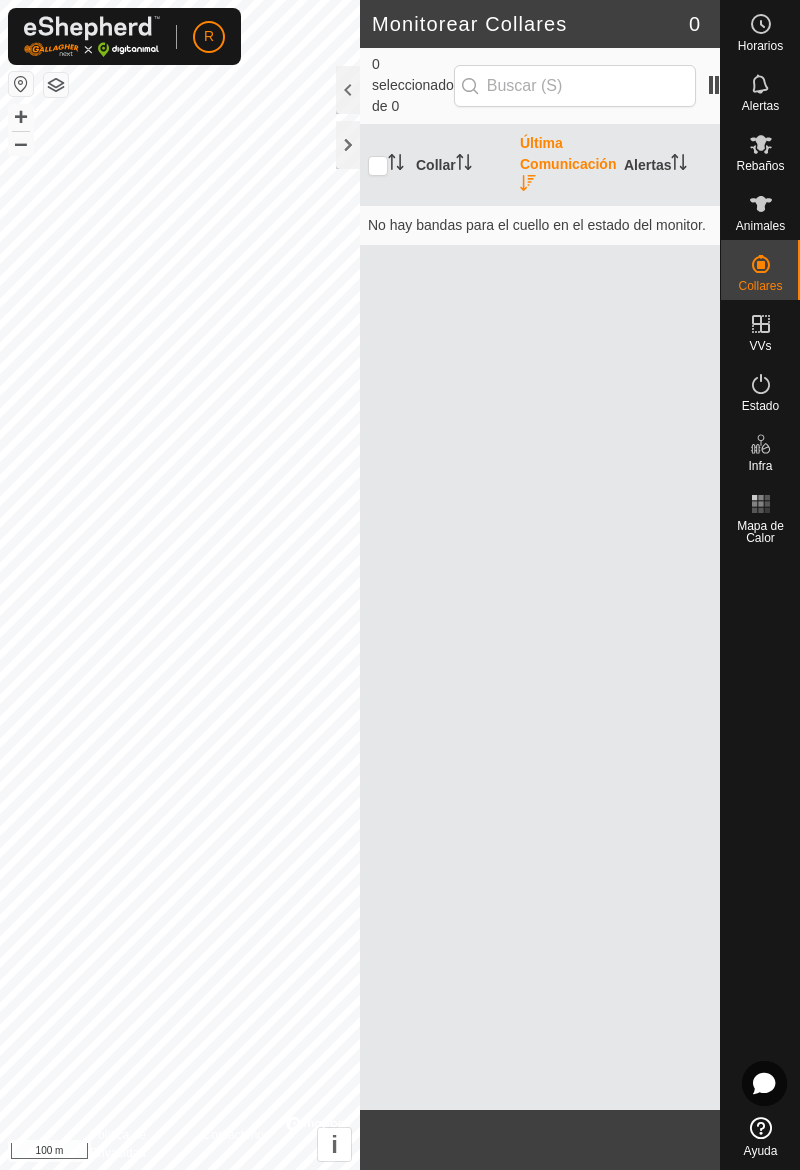 scroll, scrollTop: 0, scrollLeft: 0, axis: both 